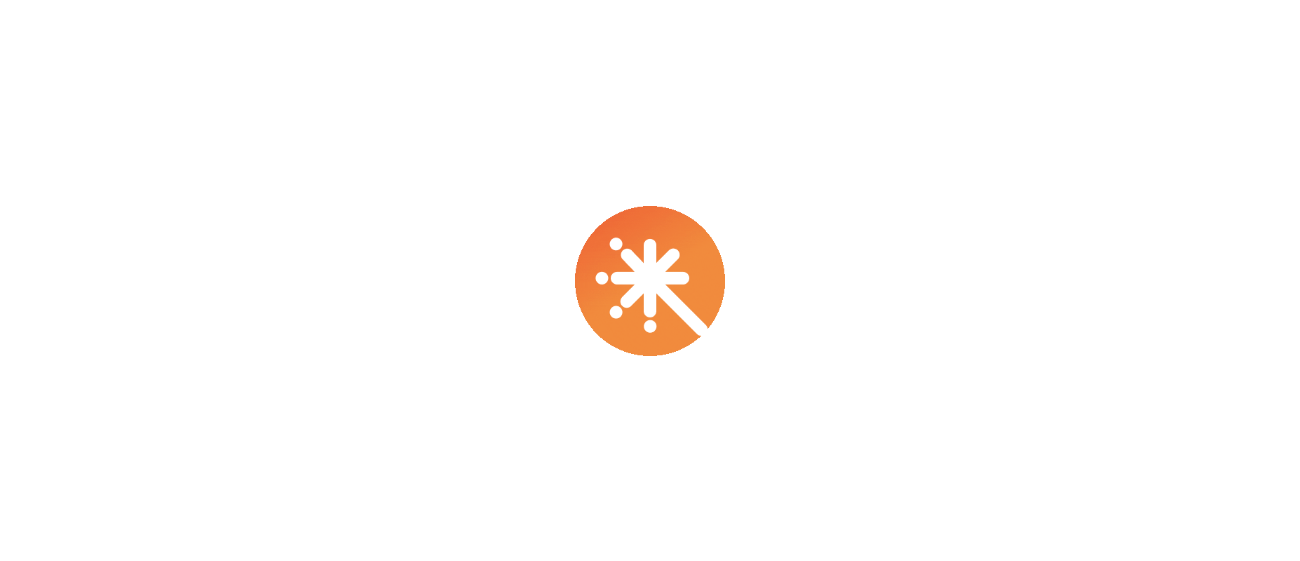 scroll, scrollTop: 0, scrollLeft: 0, axis: both 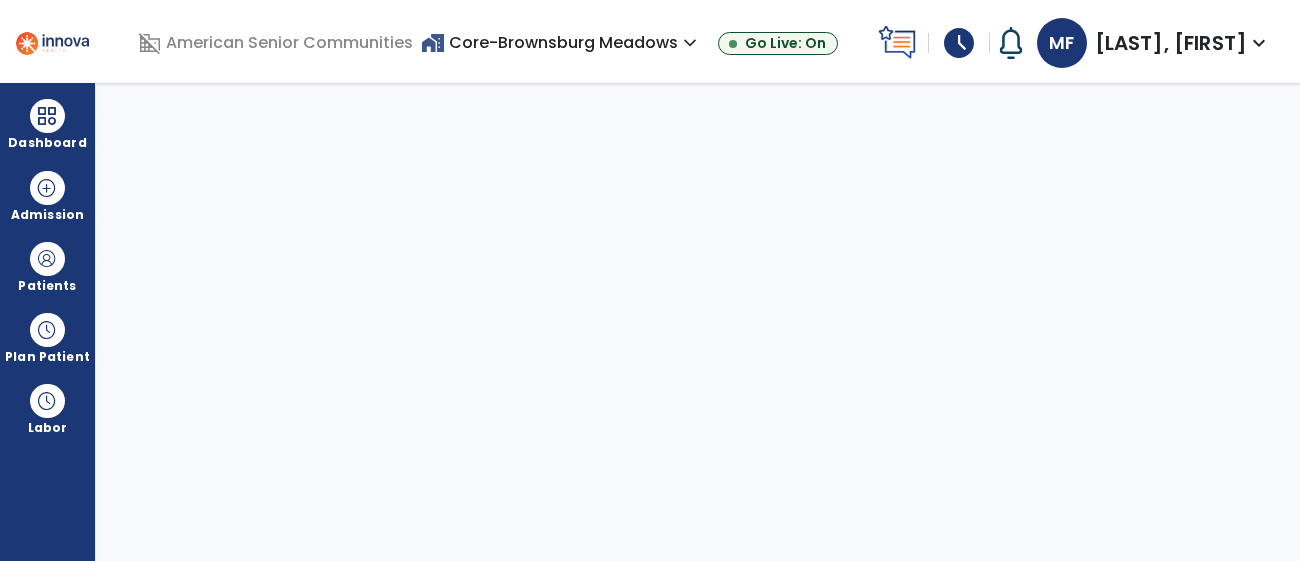 select on "****" 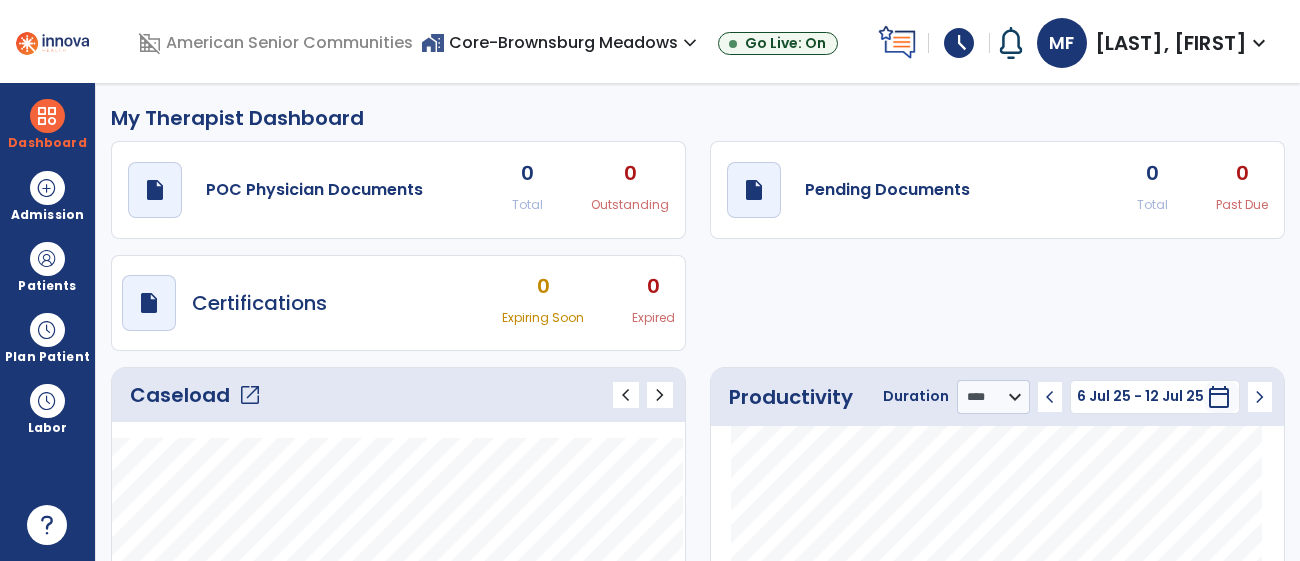click on "home_work   Core-Brownsburg Meadows   expand_more" at bounding box center (561, 42) 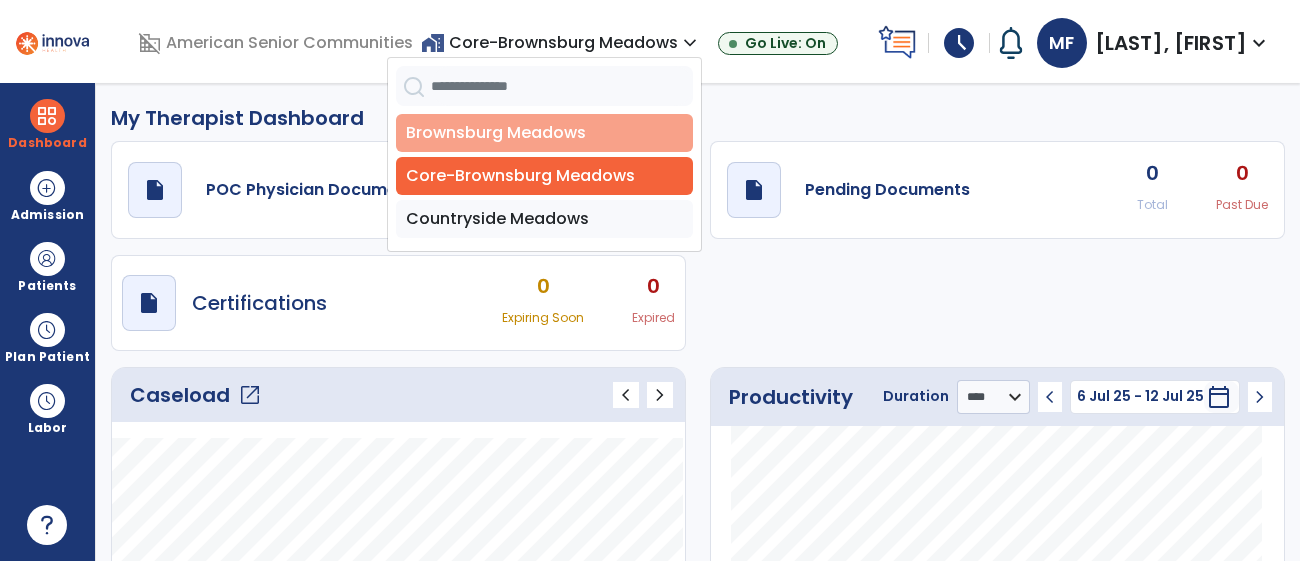 click on "Brownsburg Meadows" at bounding box center [544, 133] 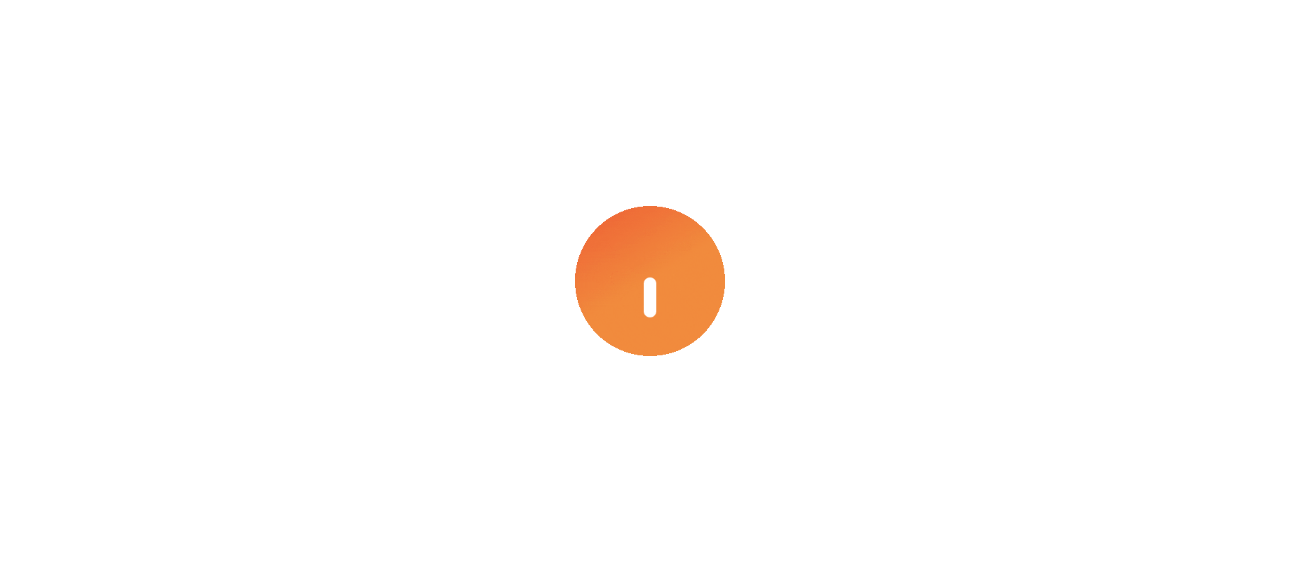 scroll, scrollTop: 0, scrollLeft: 0, axis: both 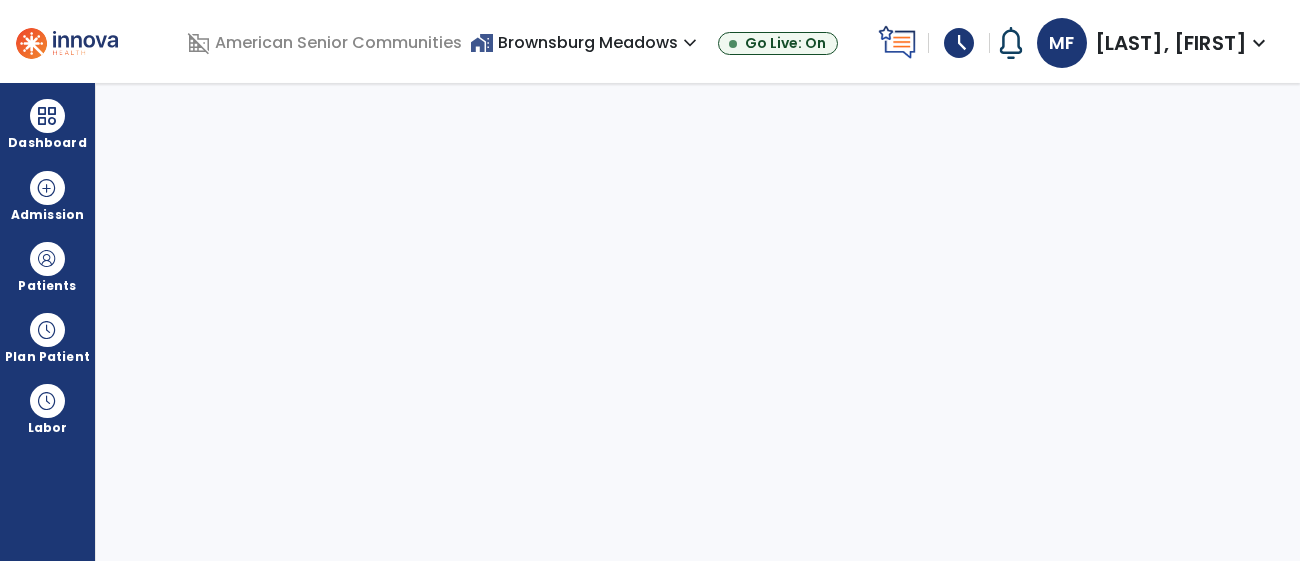 select on "****" 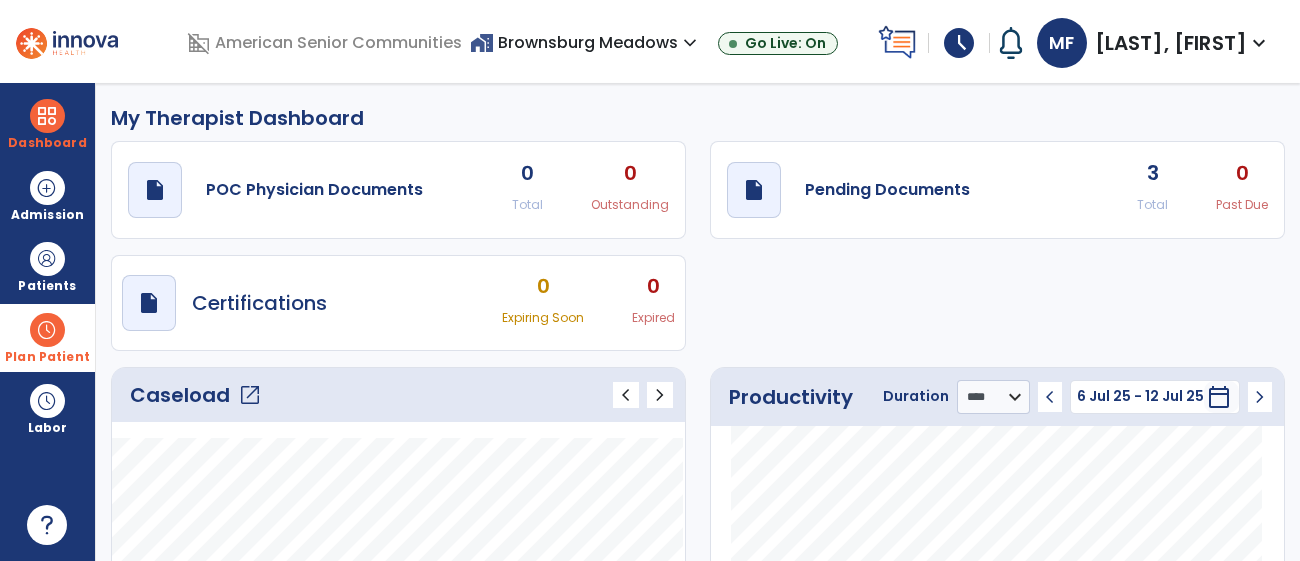 click on "Plan Patient" at bounding box center [47, 286] 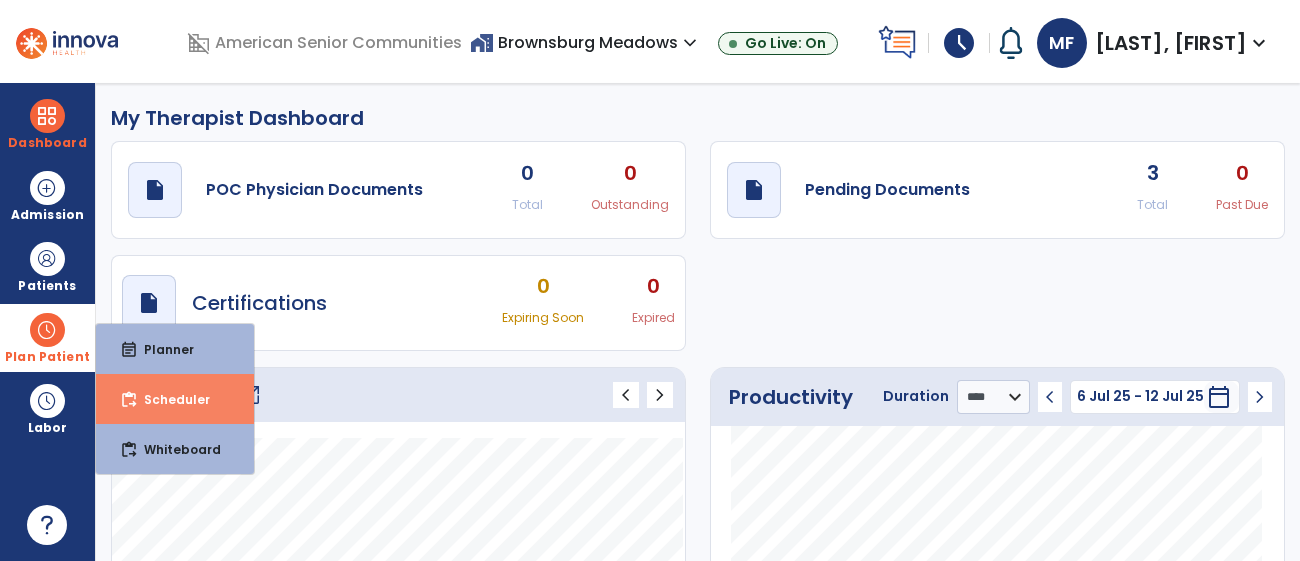 click on "content_paste_go  Scheduler" at bounding box center [175, 399] 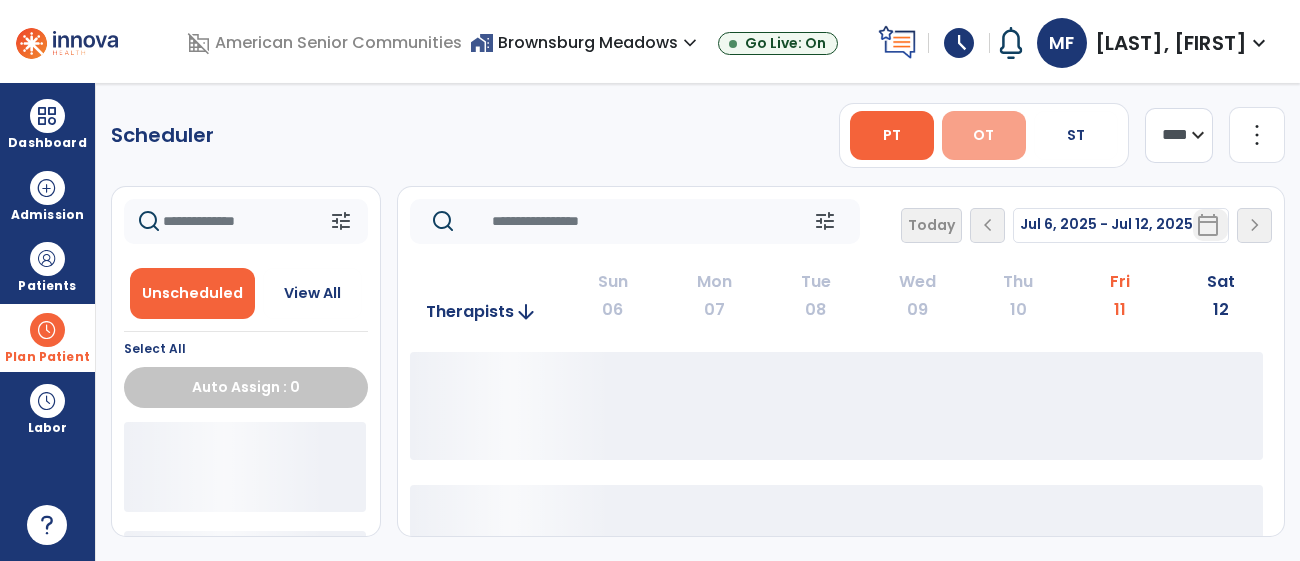 click on "OT" at bounding box center [983, 135] 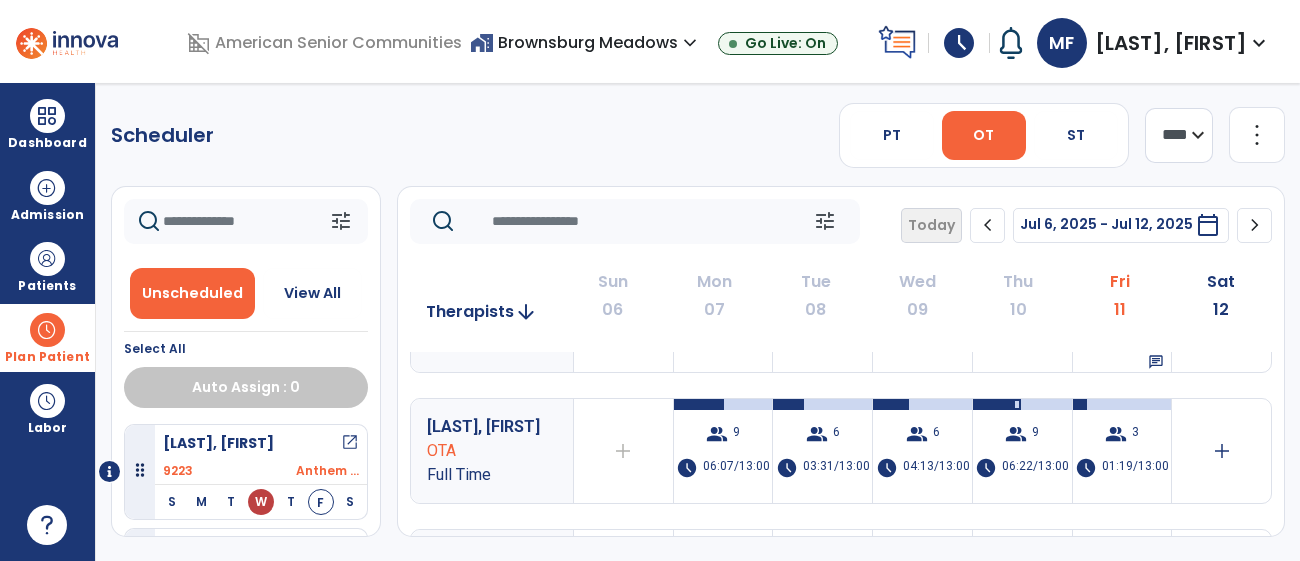 scroll, scrollTop: 217, scrollLeft: 0, axis: vertical 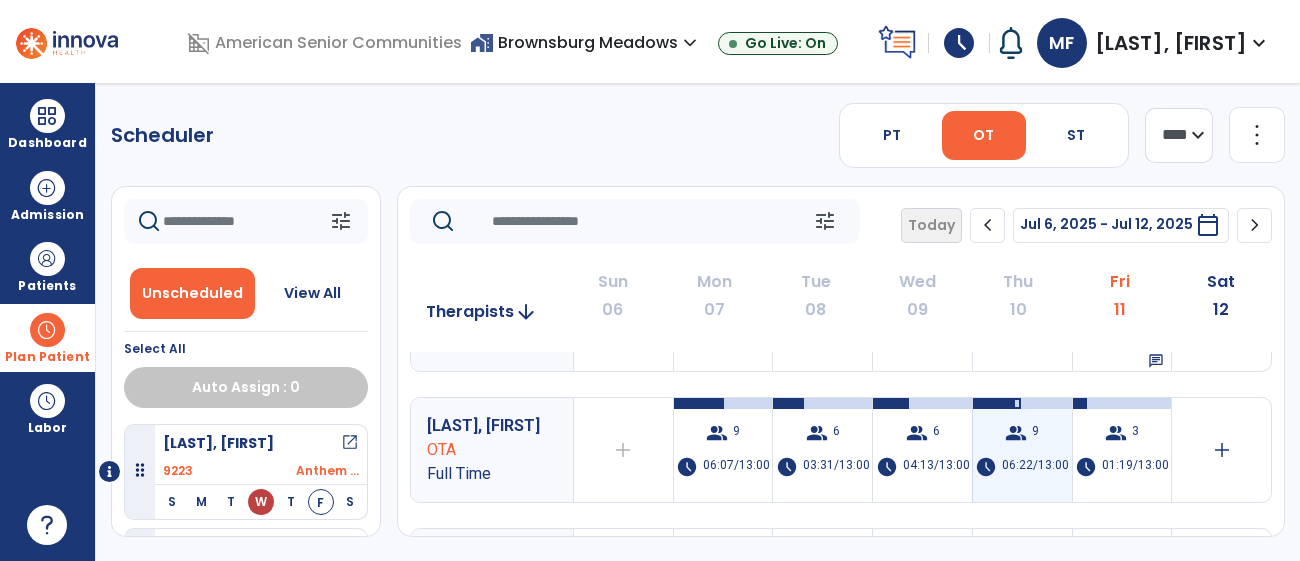 click on "group  9  schedule  06:22/13:00" at bounding box center (1022, 450) 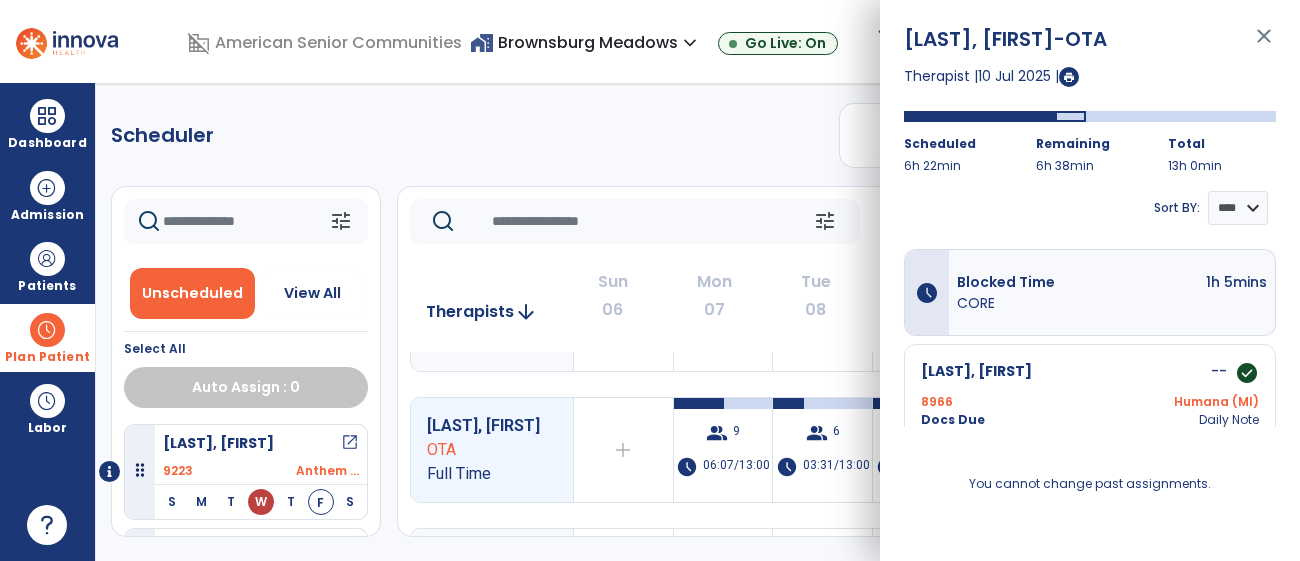 click on "Scheduler PT OT ST **** *** more_vert Manage Labor View All Therapists Print tune Unscheduled View All Select All Auto Assign : 0 [LAST], [FIRST] open_in_new 9223 Anthem ... S M T W T F S [LAST], [FIRST] open_in_new 8966 Humana ... S M T W T F S tune Today chevron_left Jul 6, 2025 - Jul 12, 2025 ********* calendar_today chevron_right Therapists arrow_downward Sun 06 Mon 07 Tue 08 Wed 09 Thu 10 Fri 11 Sat 12 [LAST], [FIRST] OT Full Time add Therapist not available for the day group 12 schedule 05:50/13:00 group 9 schedule 03:17/13:00 group 9 schedule 04:02/13:00 group 15 schedule 06:46/13:00 chat group 14 schedule 06:41/13:00 add [LAST], [FIRST] OT Full Time add Therapist not available for the day group 6 schedule 04:56/13:00 group 5 schedule 03:54/13:00 group 7 schedule 03:46/13:00 group 8 schedule 04:55/13:00 group 12 schedule 06:53/13:00 chat add [LAST], [FIRST] OTA Full Time add" at bounding box center [698, 322] 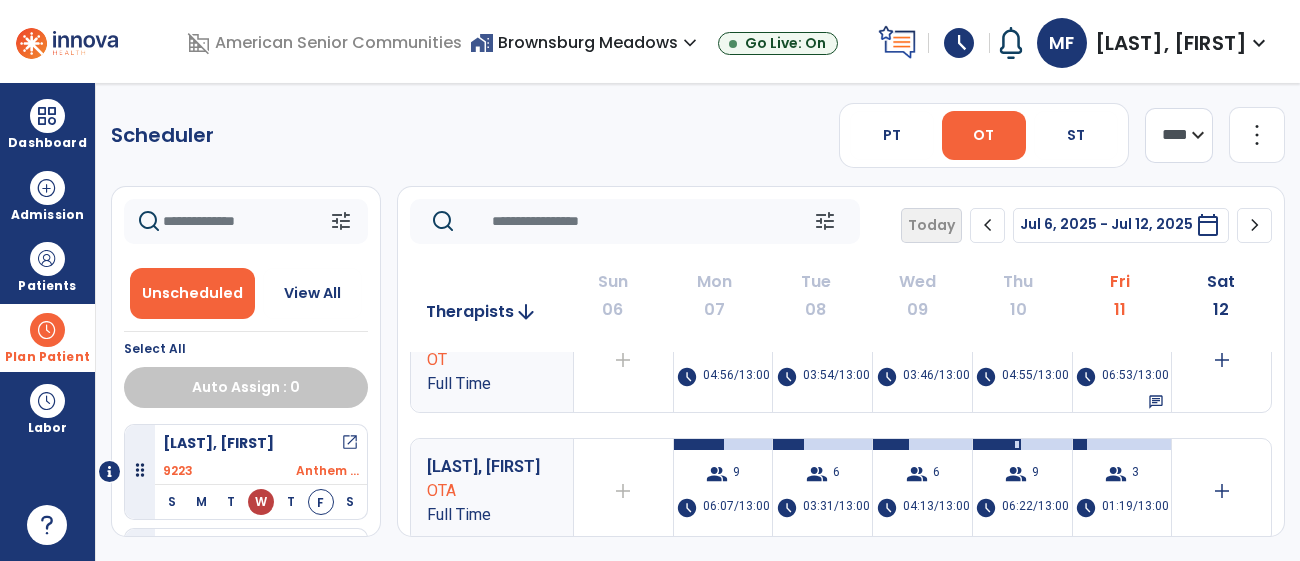scroll, scrollTop: 0, scrollLeft: 0, axis: both 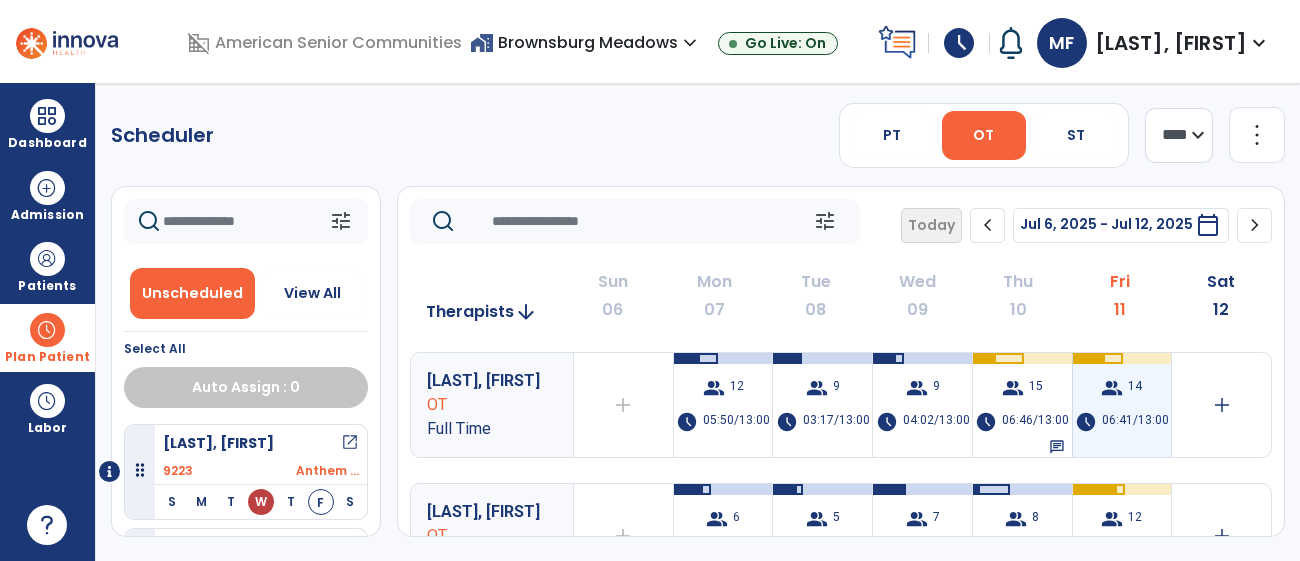 click on "06:41/13:00" at bounding box center [1135, 422] 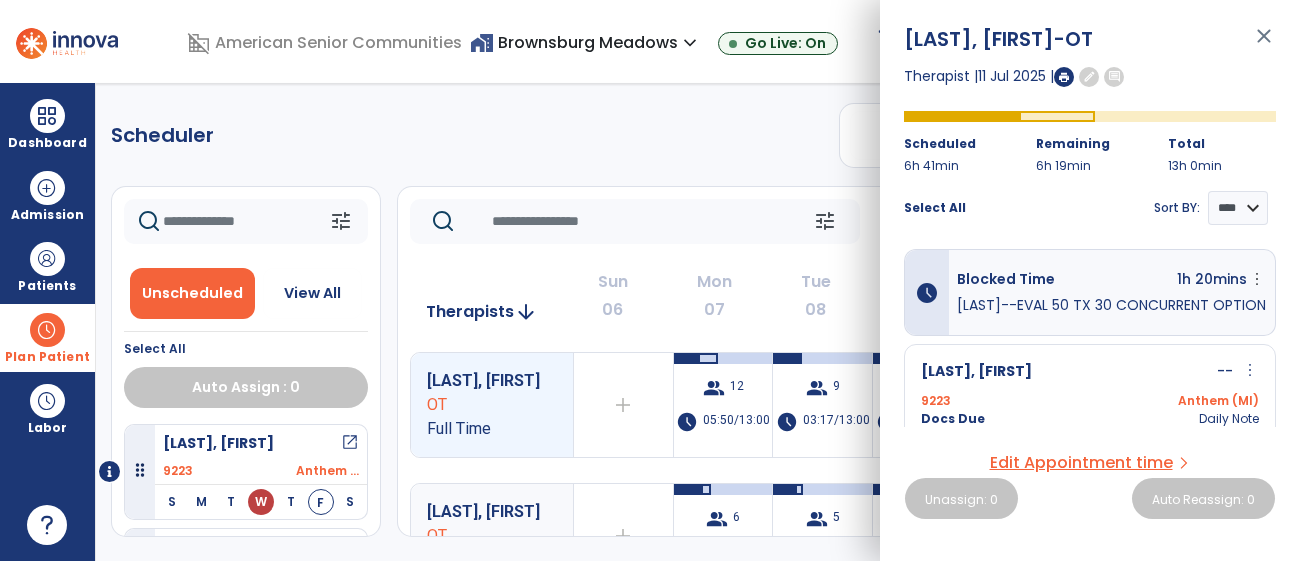 scroll, scrollTop: 139, scrollLeft: 0, axis: vertical 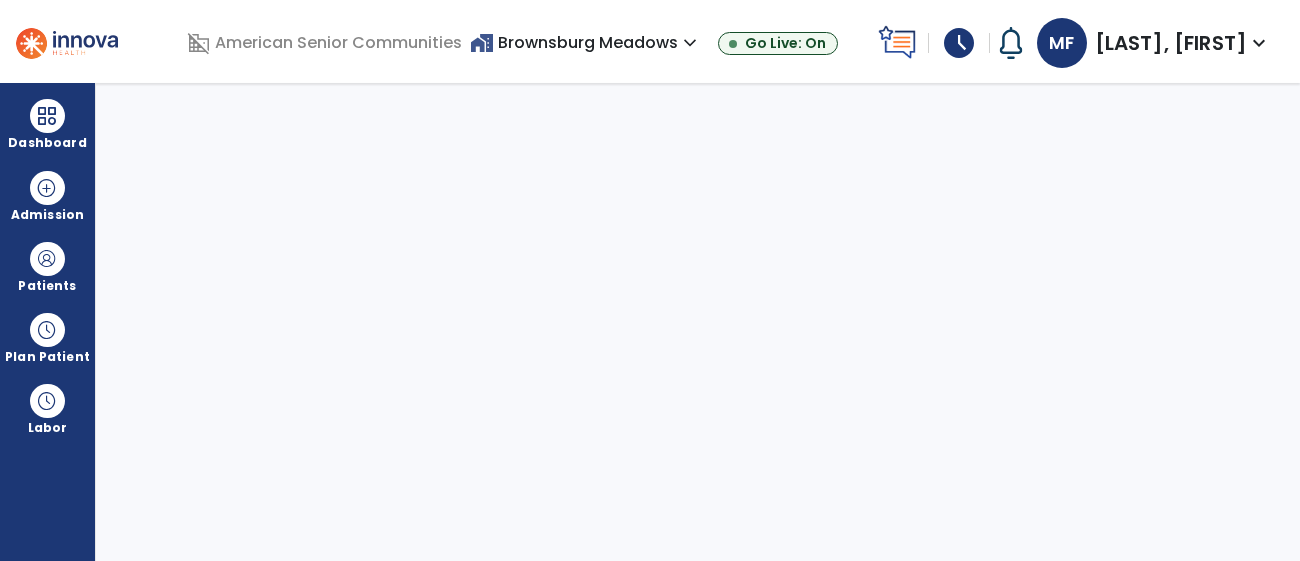 select on "****" 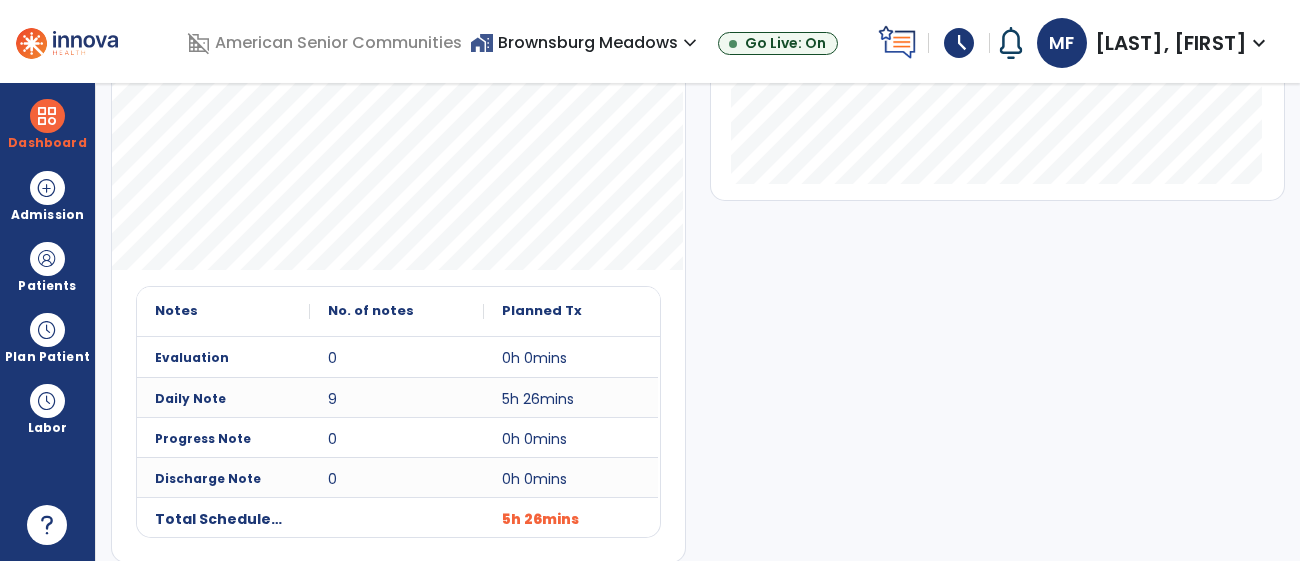 scroll, scrollTop: 584, scrollLeft: 0, axis: vertical 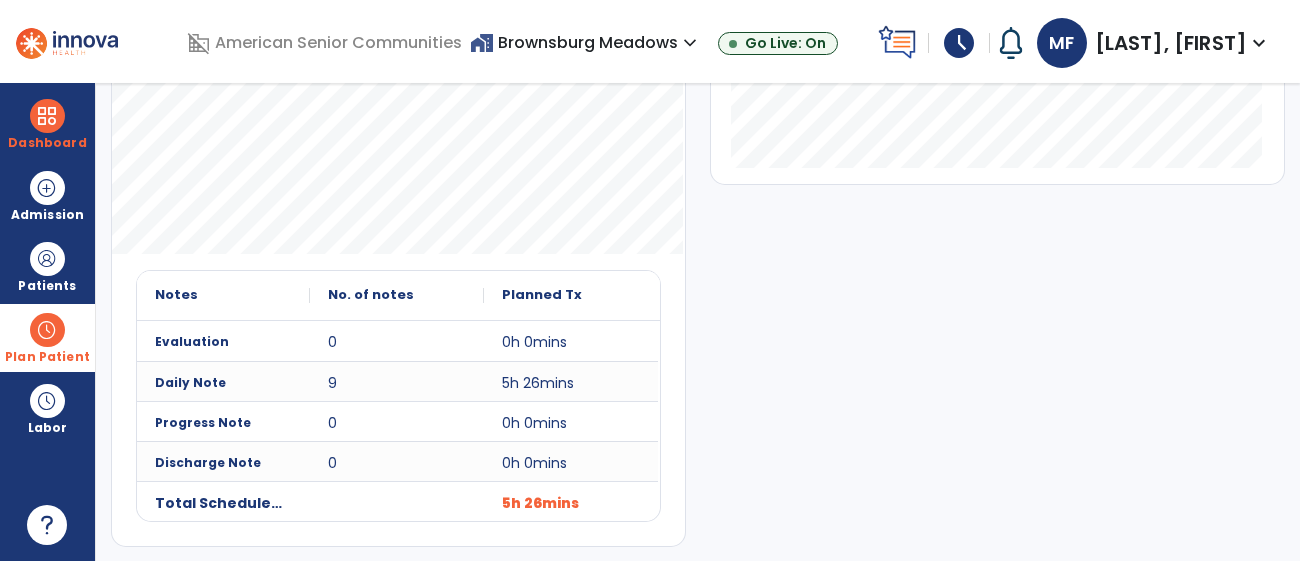 click at bounding box center (47, 330) 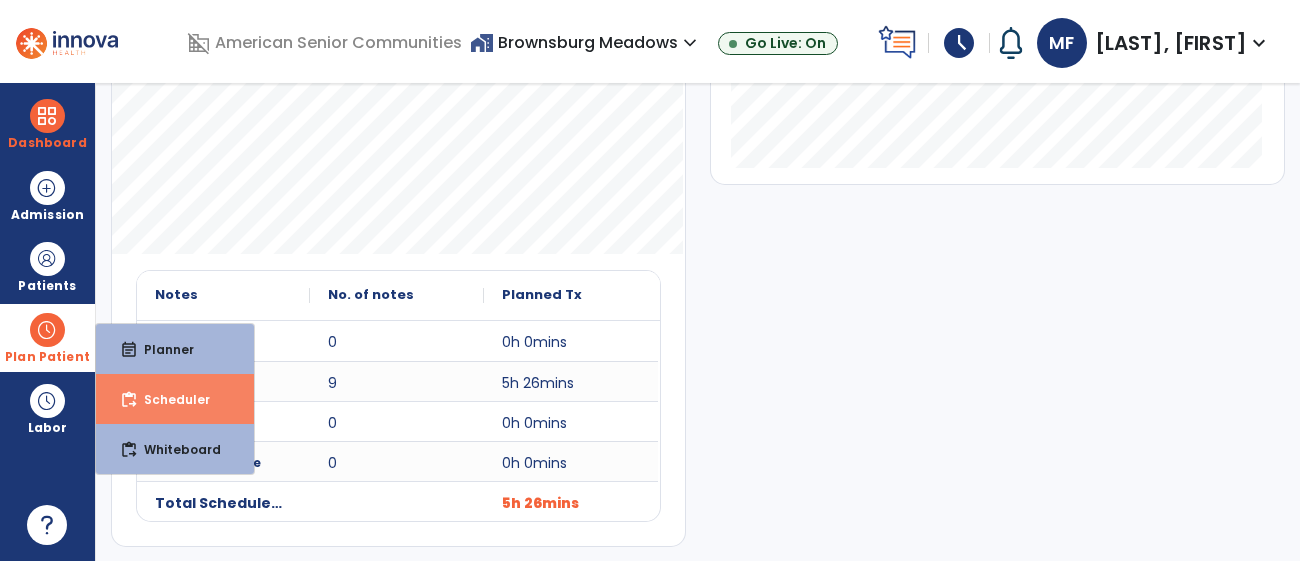 click on "Scheduler" at bounding box center (169, 399) 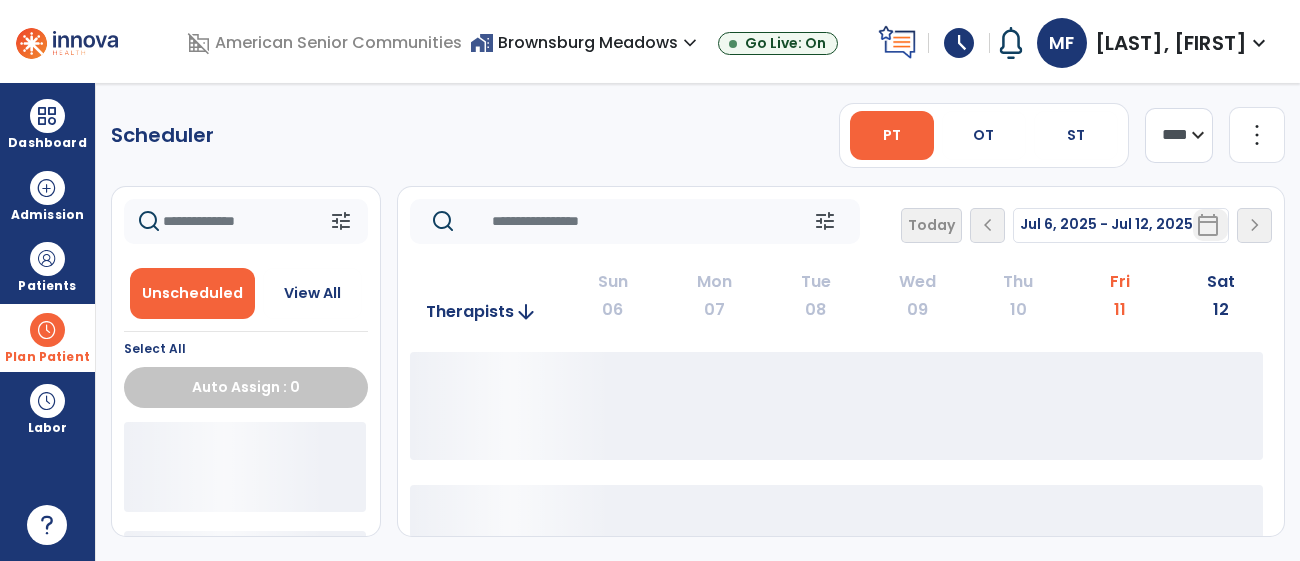scroll, scrollTop: 0, scrollLeft: 0, axis: both 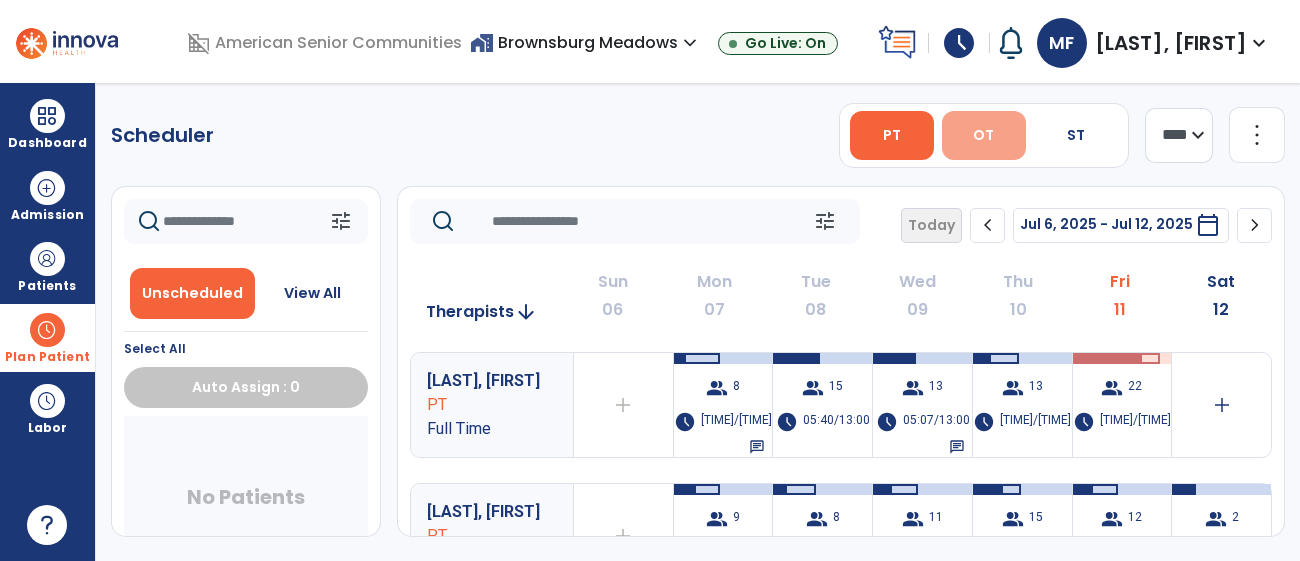 click on "OT" at bounding box center (983, 135) 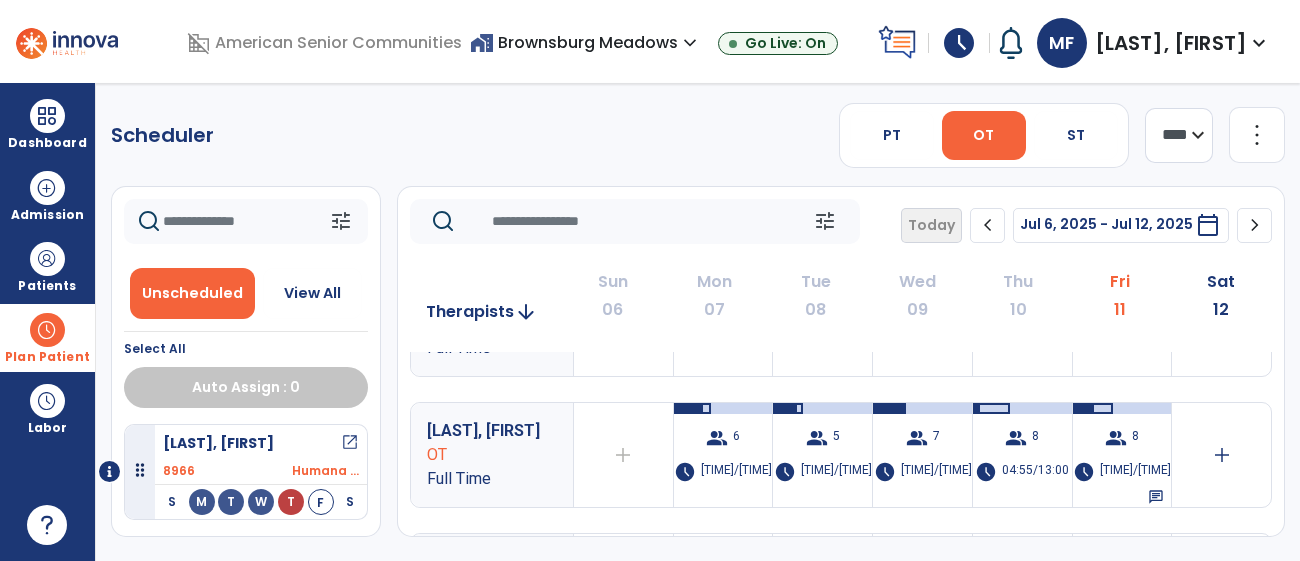 scroll, scrollTop: 207, scrollLeft: 0, axis: vertical 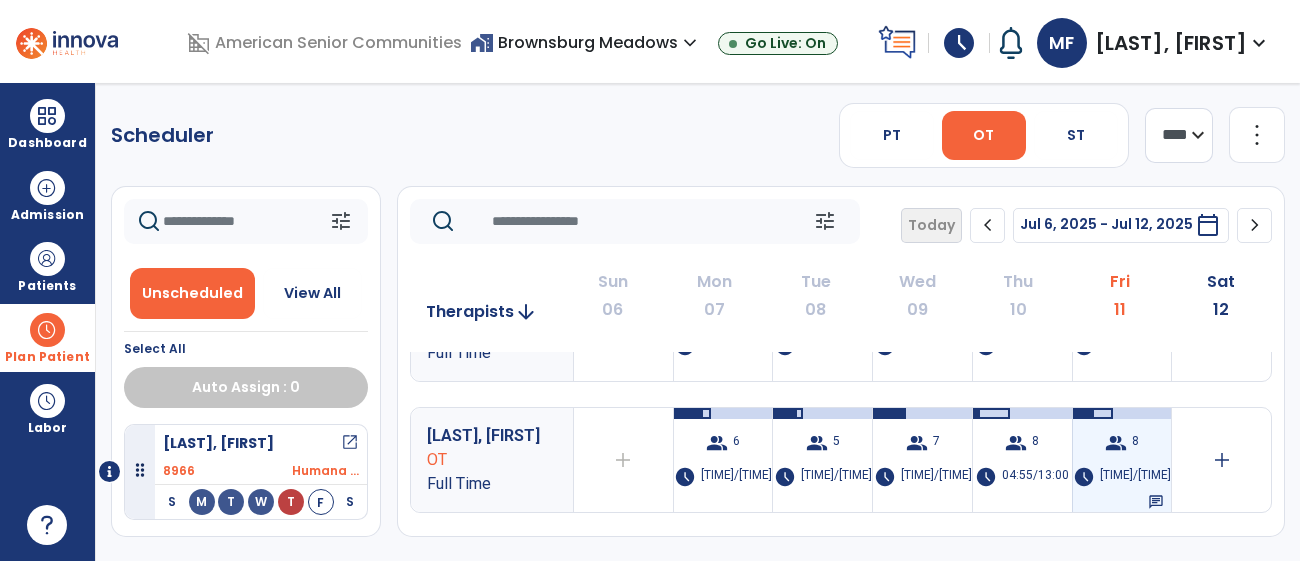 click on "05:17/13:00" at bounding box center [1135, 477] 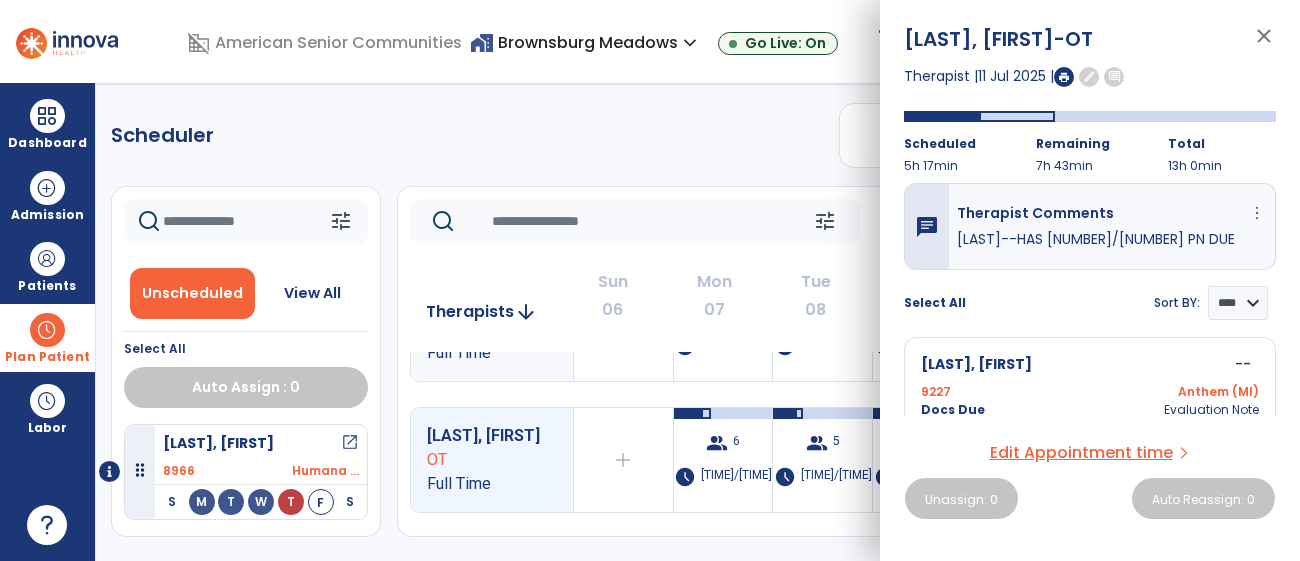 scroll, scrollTop: 1266, scrollLeft: 0, axis: vertical 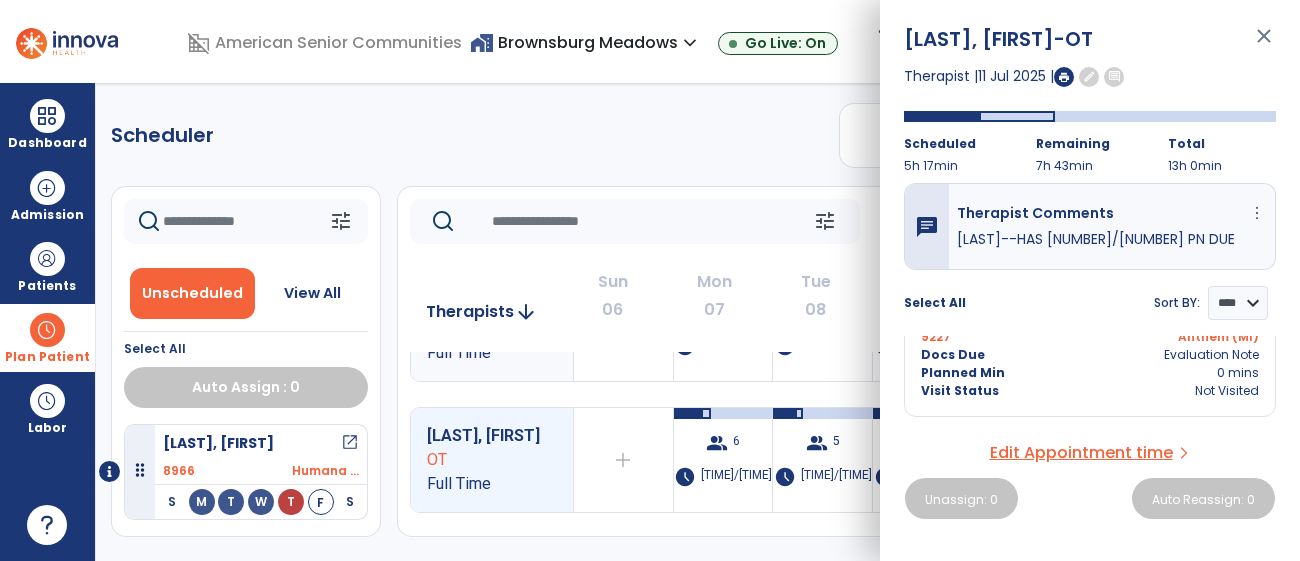 click on "tune" 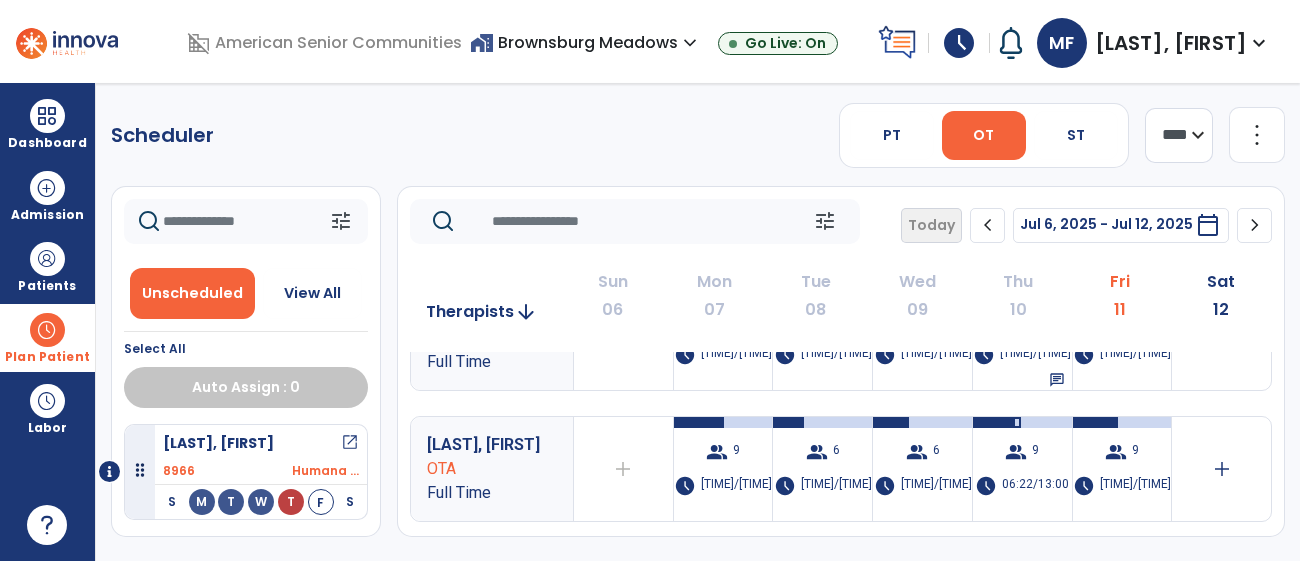 scroll, scrollTop: 66, scrollLeft: 0, axis: vertical 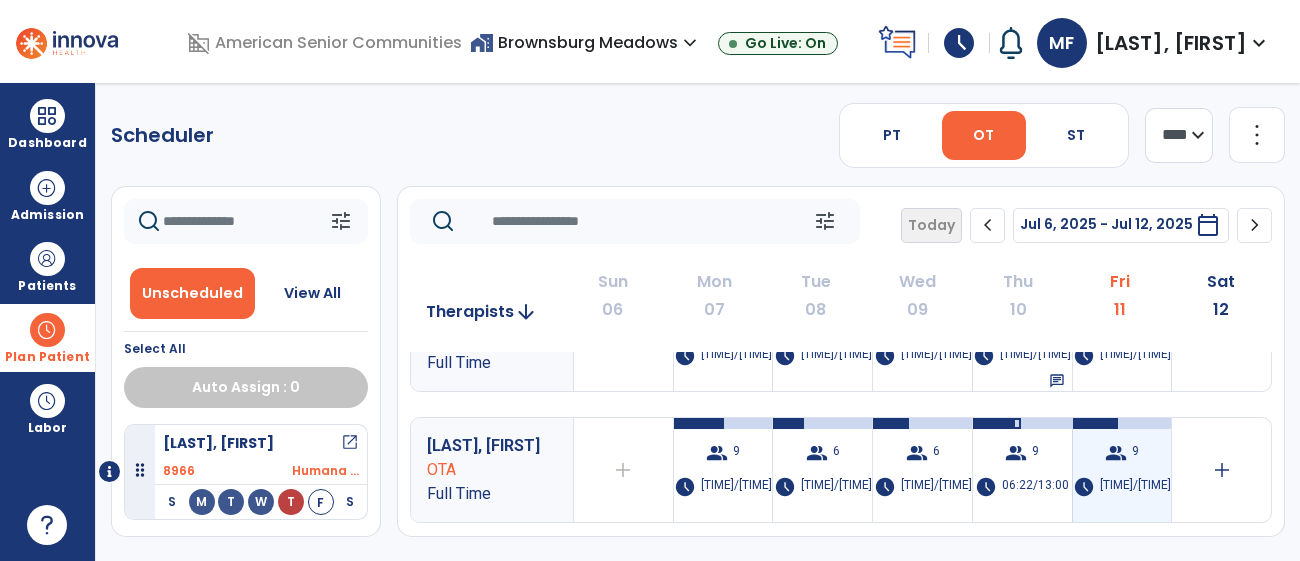 click on "05:26/13:00" at bounding box center [1135, 487] 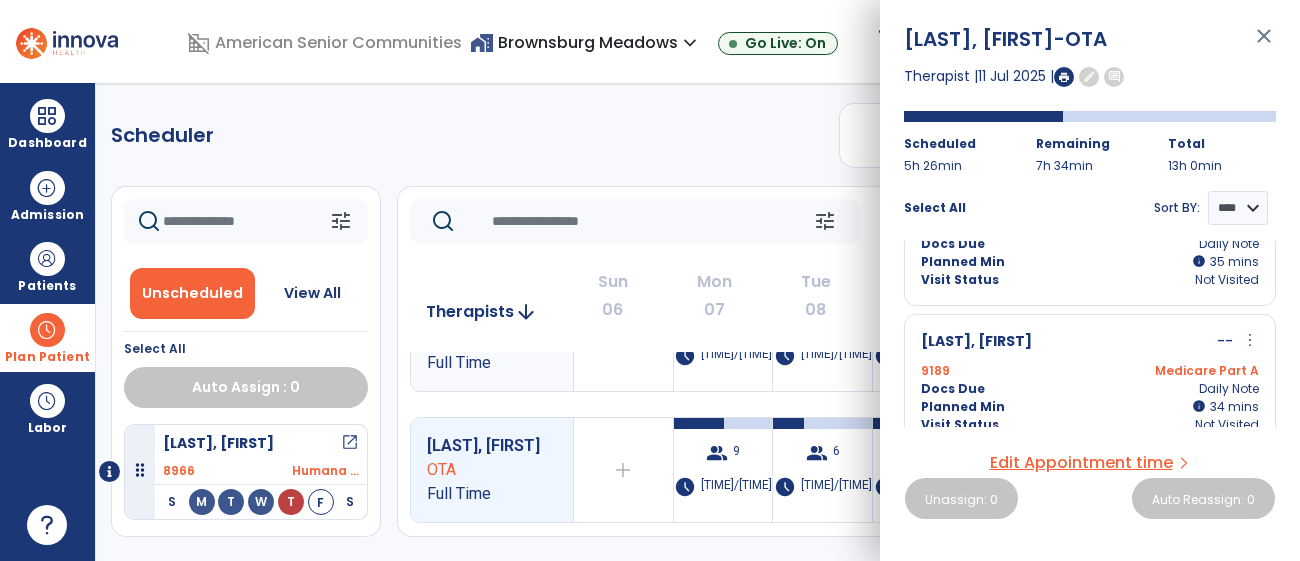 scroll, scrollTop: 778, scrollLeft: 0, axis: vertical 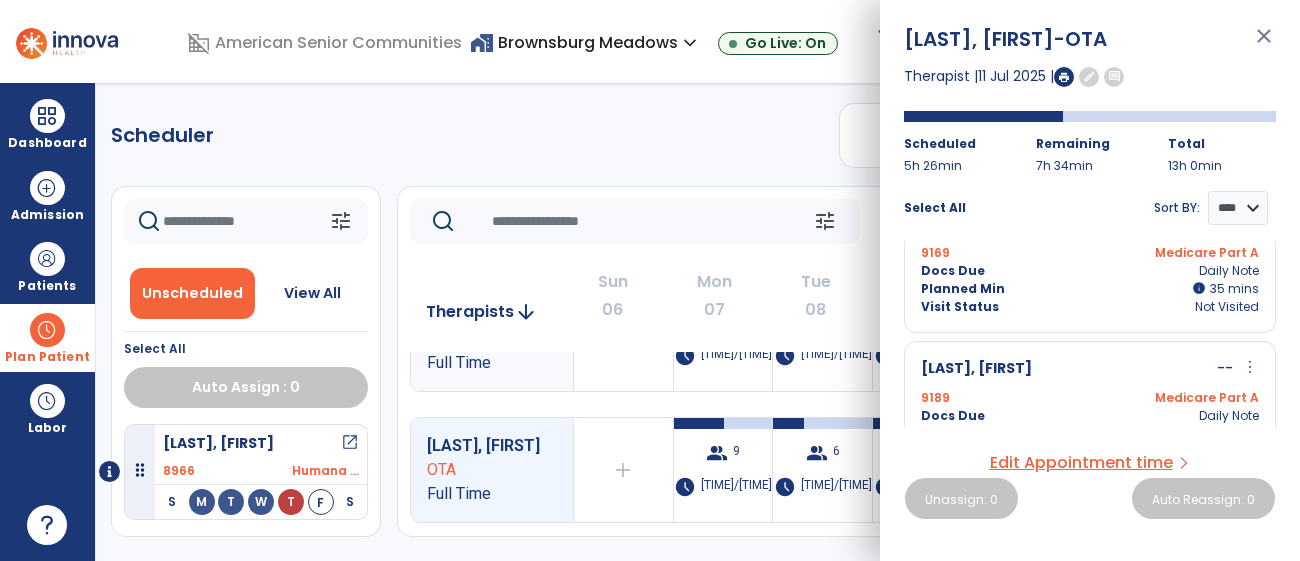 click on "tune" 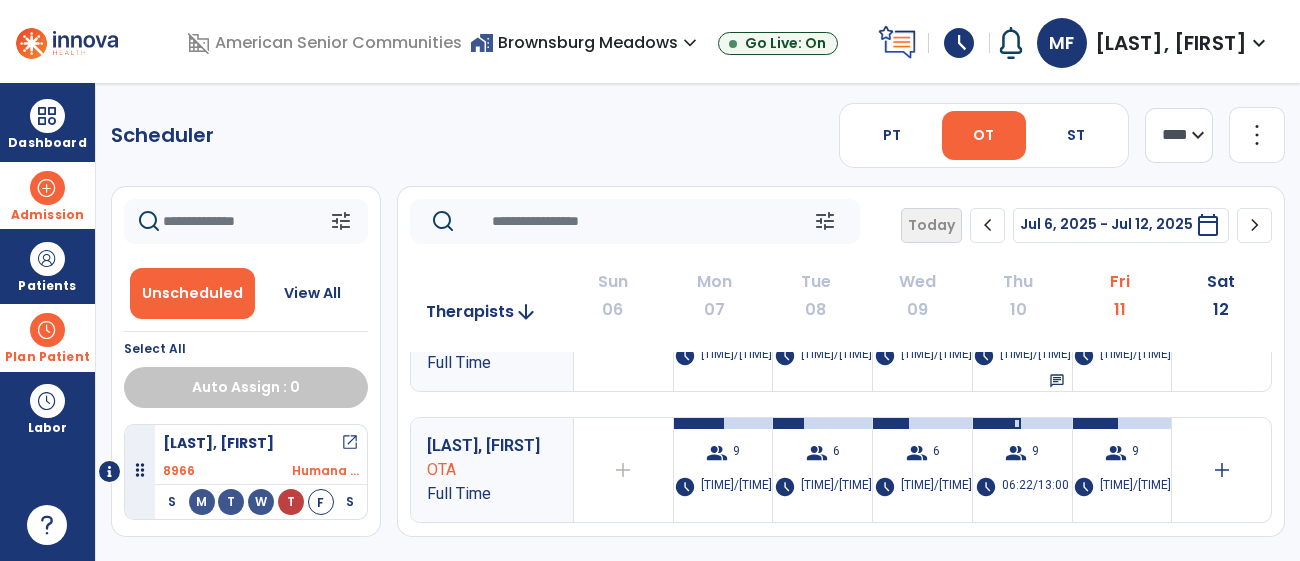 click on "Admission" at bounding box center (47, 195) 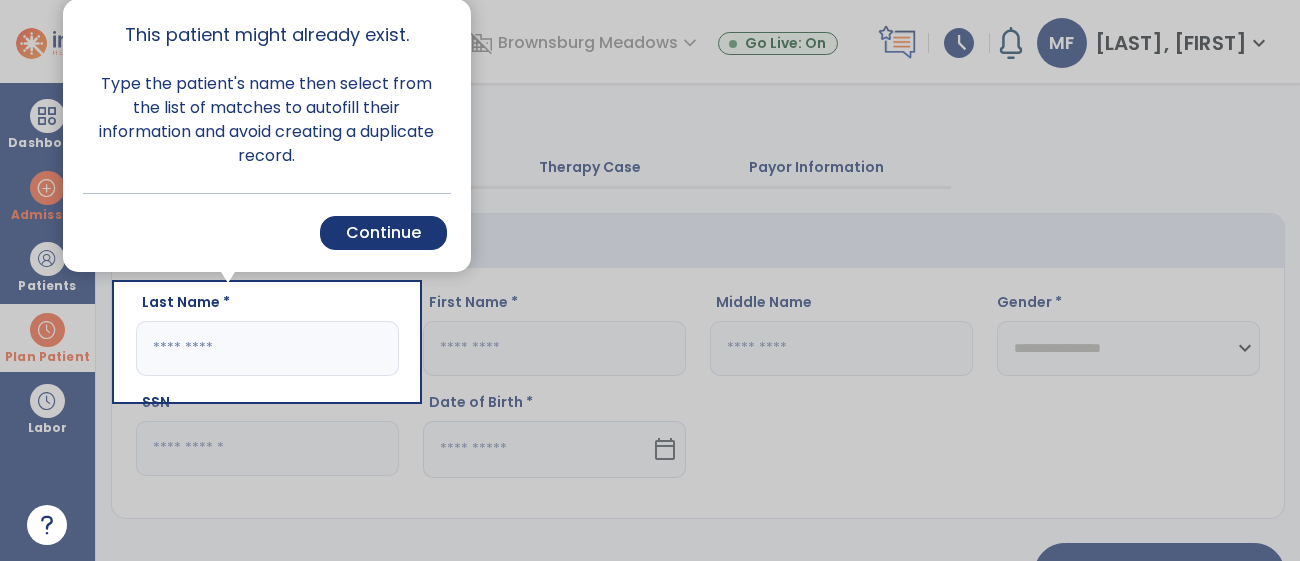 click at bounding box center [58, 280] 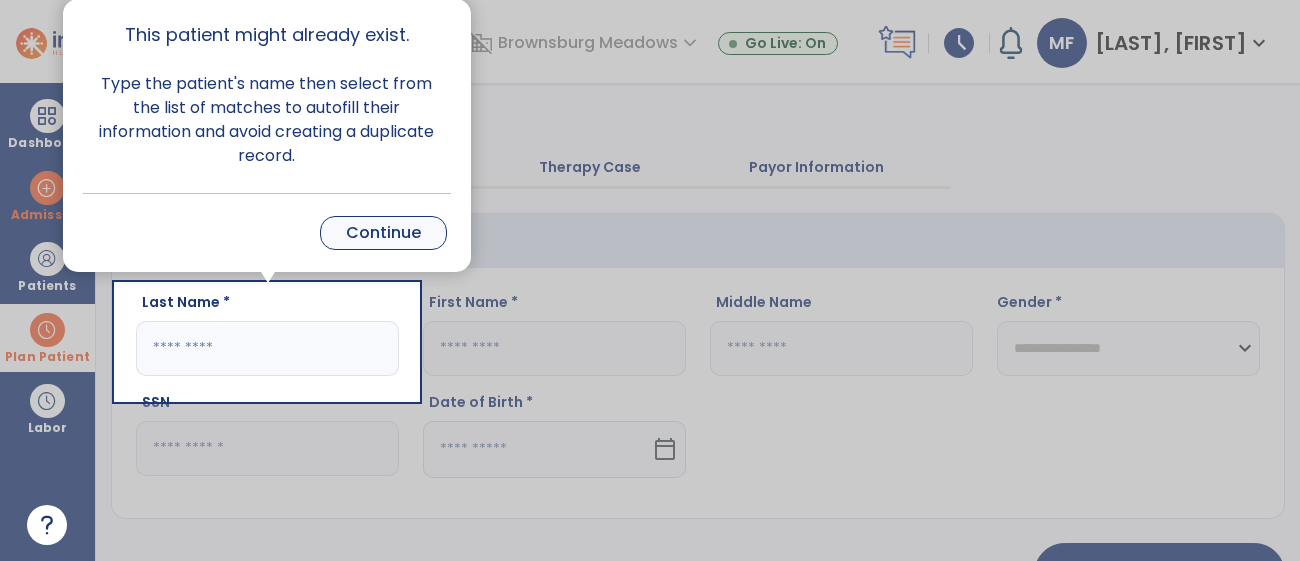 click on "Continue" at bounding box center [383, 233] 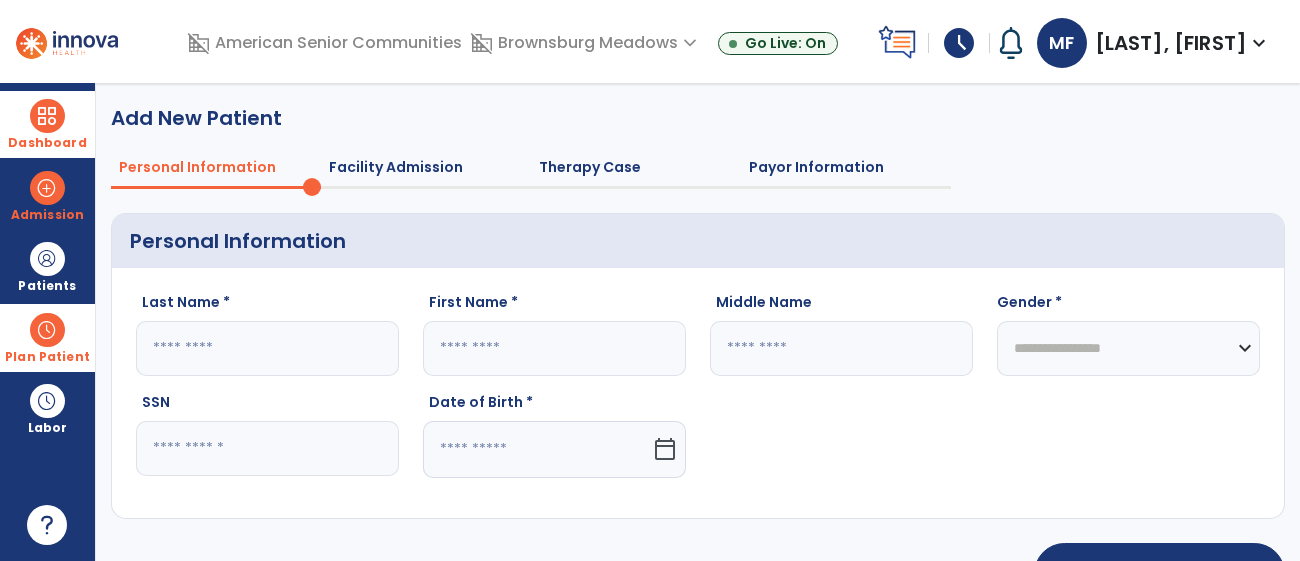 click at bounding box center (47, 116) 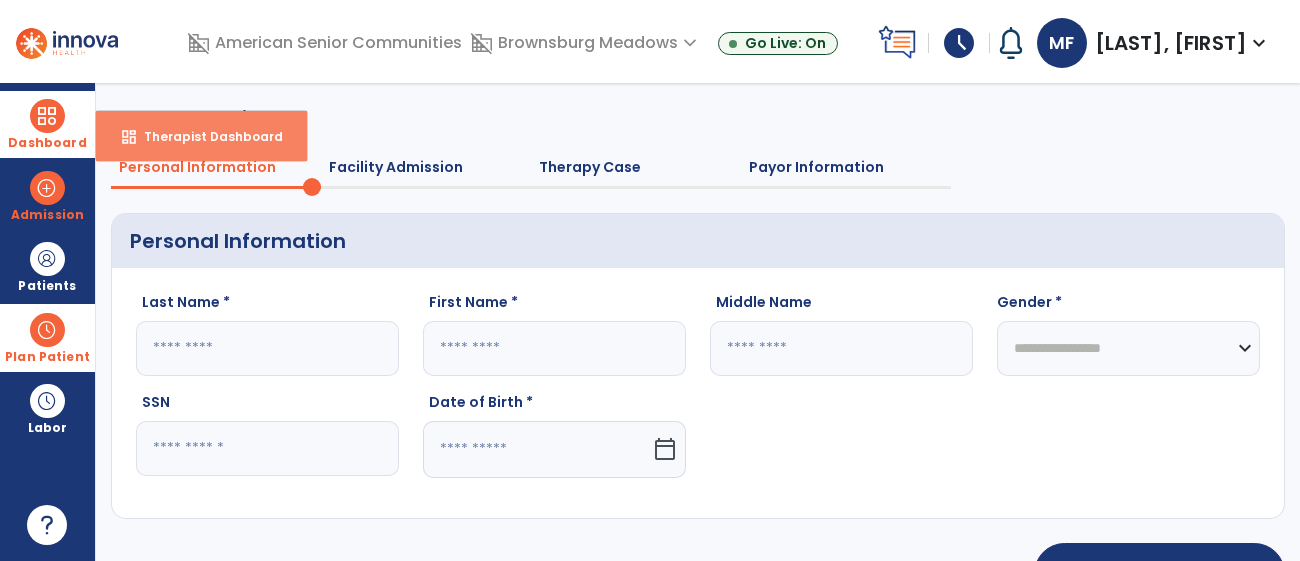 click on "Therapist Dashboard" at bounding box center (205, 136) 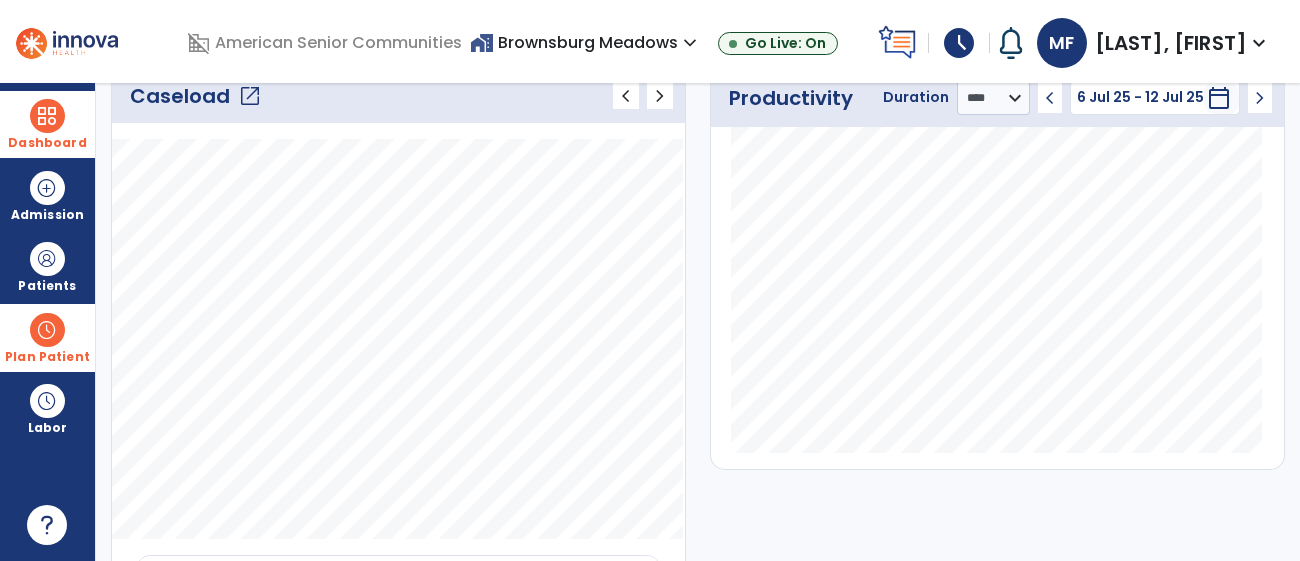 scroll, scrollTop: 0, scrollLeft: 0, axis: both 